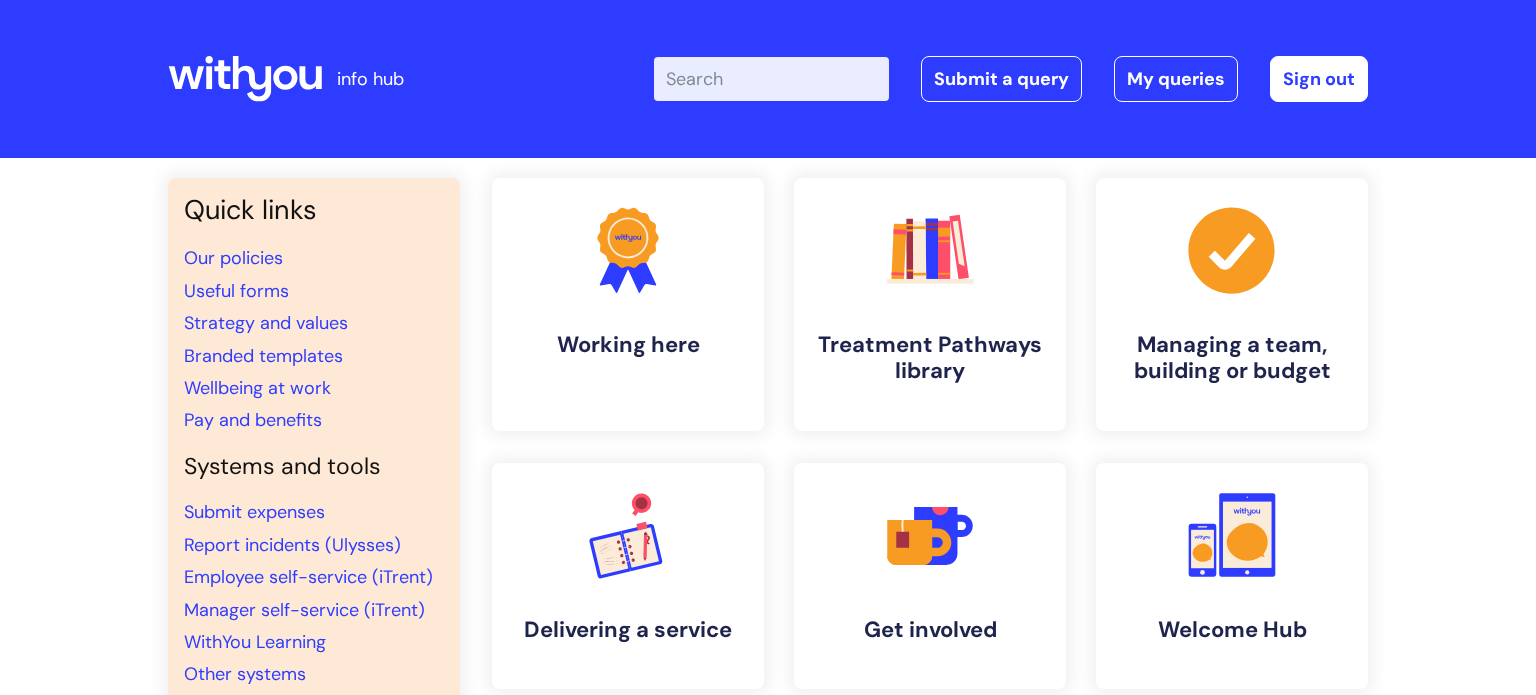 scroll, scrollTop: 0, scrollLeft: 0, axis: both 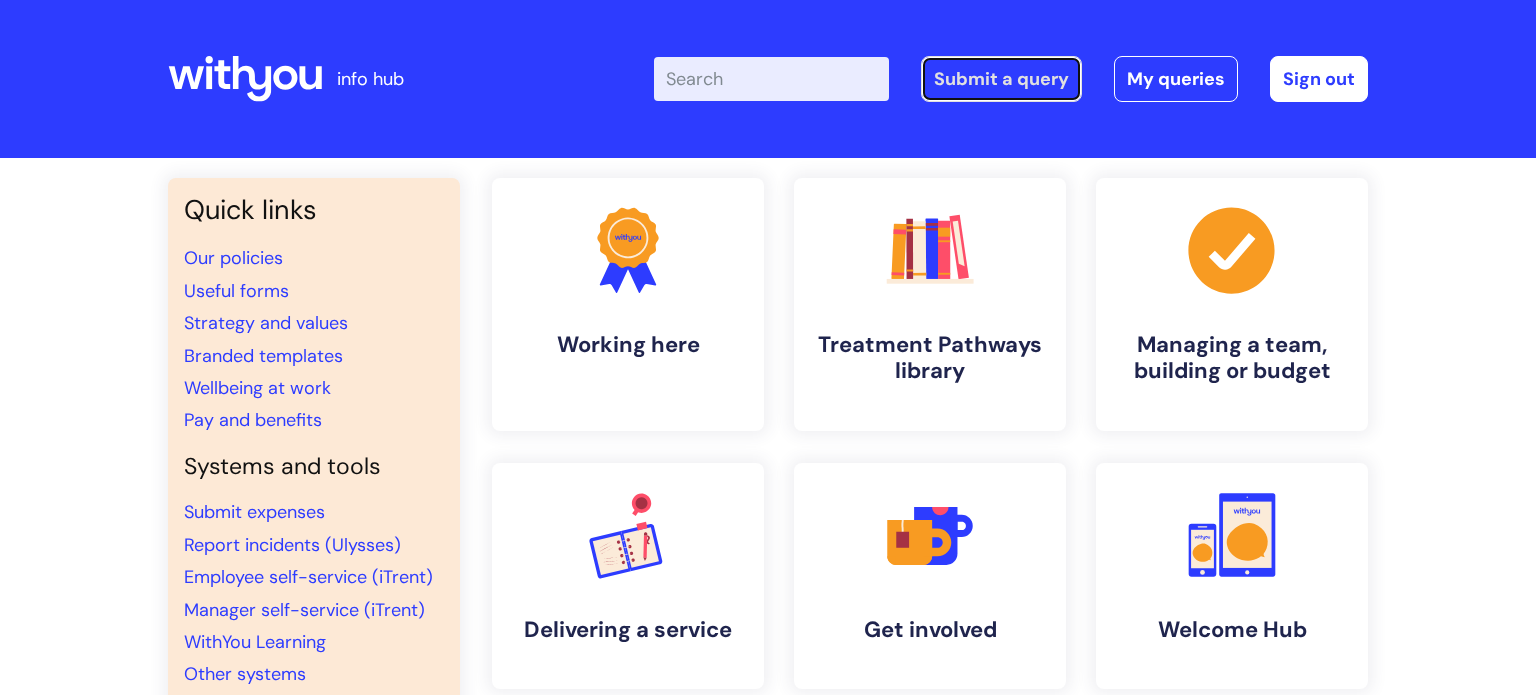 click on "Submit a query" at bounding box center (1001, 79) 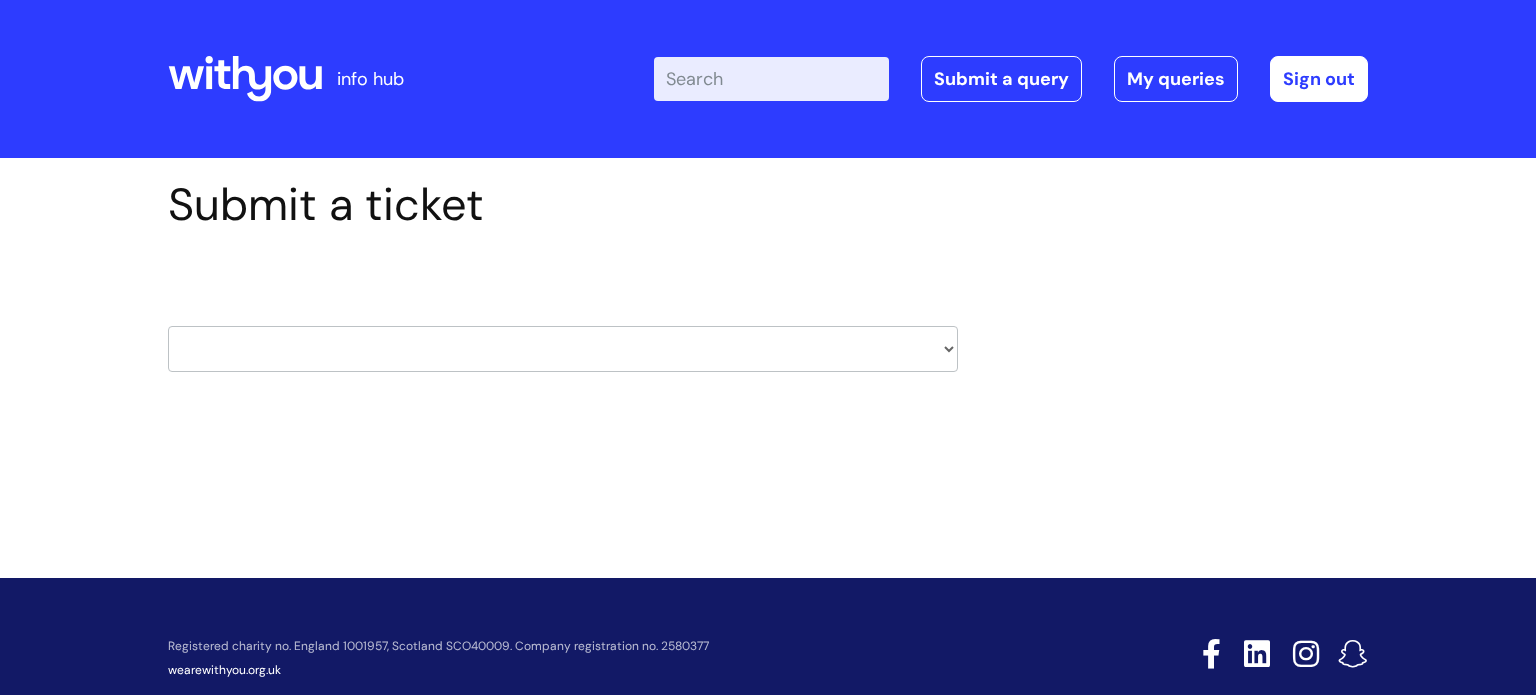 scroll, scrollTop: 0, scrollLeft: 0, axis: both 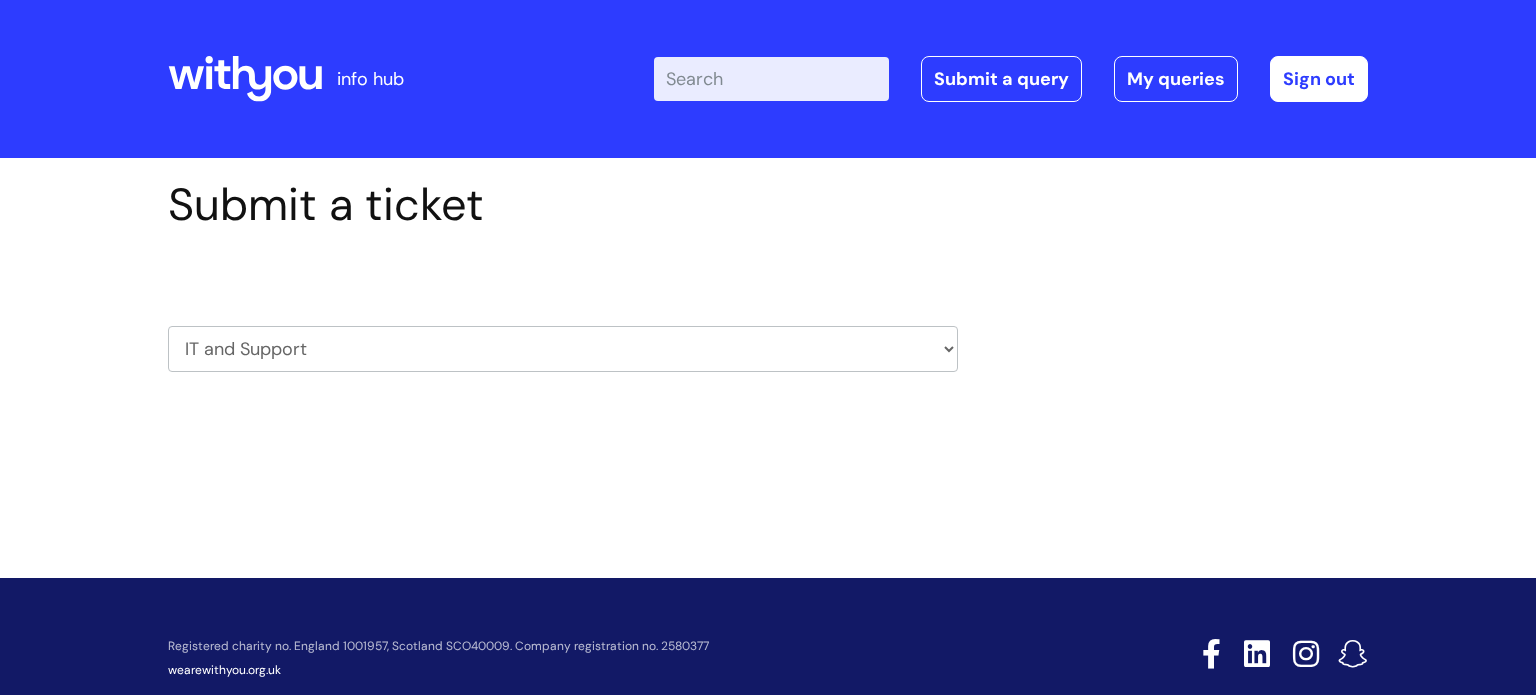 click on "HR / People
IT and Support
Clinical Drug Alerts
Finance Accounts
Data Support Team
Data Protection
External Communications
Learning and Development
Information Requests & Reports - Data Analysts
Insurance
Internal Communications
Pensions
Surrey NHS Talking Therapies
Payroll
Safeguarding" at bounding box center [563, 349] 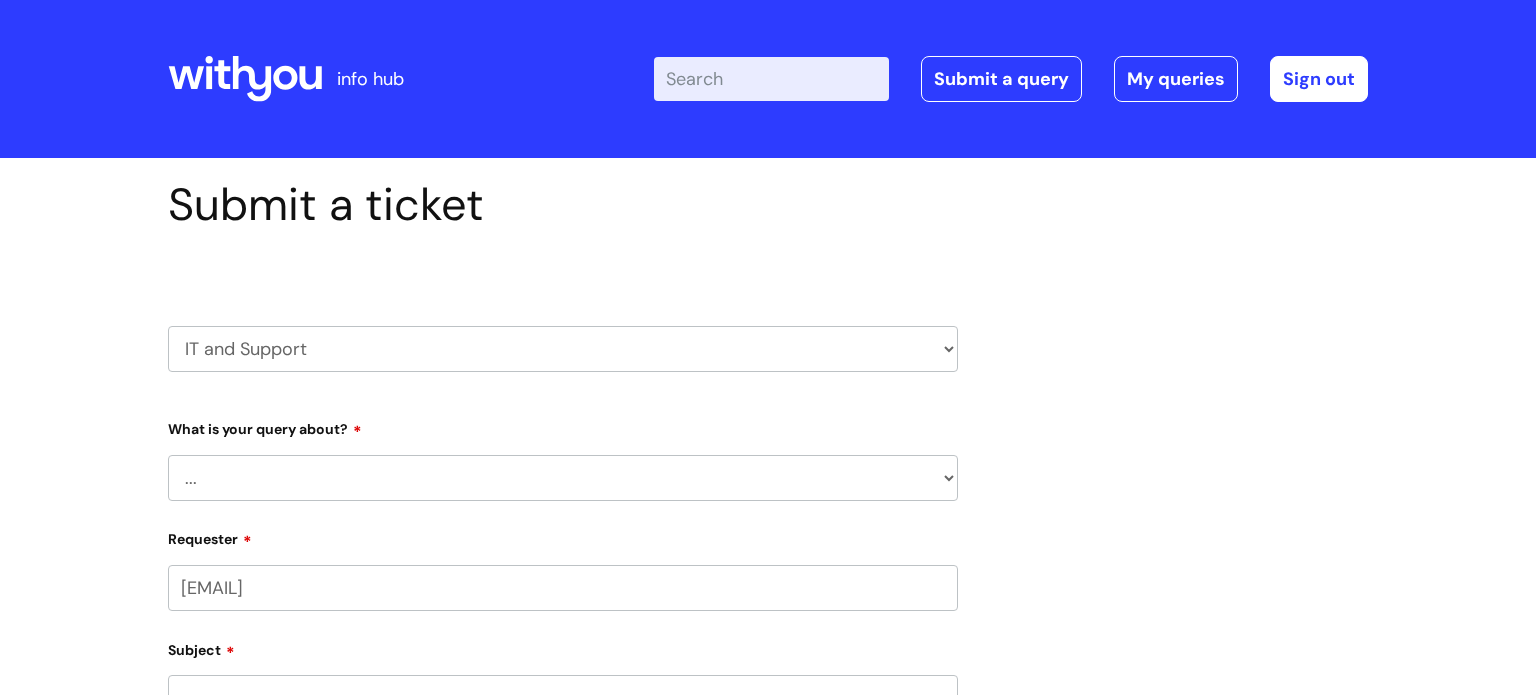 scroll, scrollTop: 0, scrollLeft: 0, axis: both 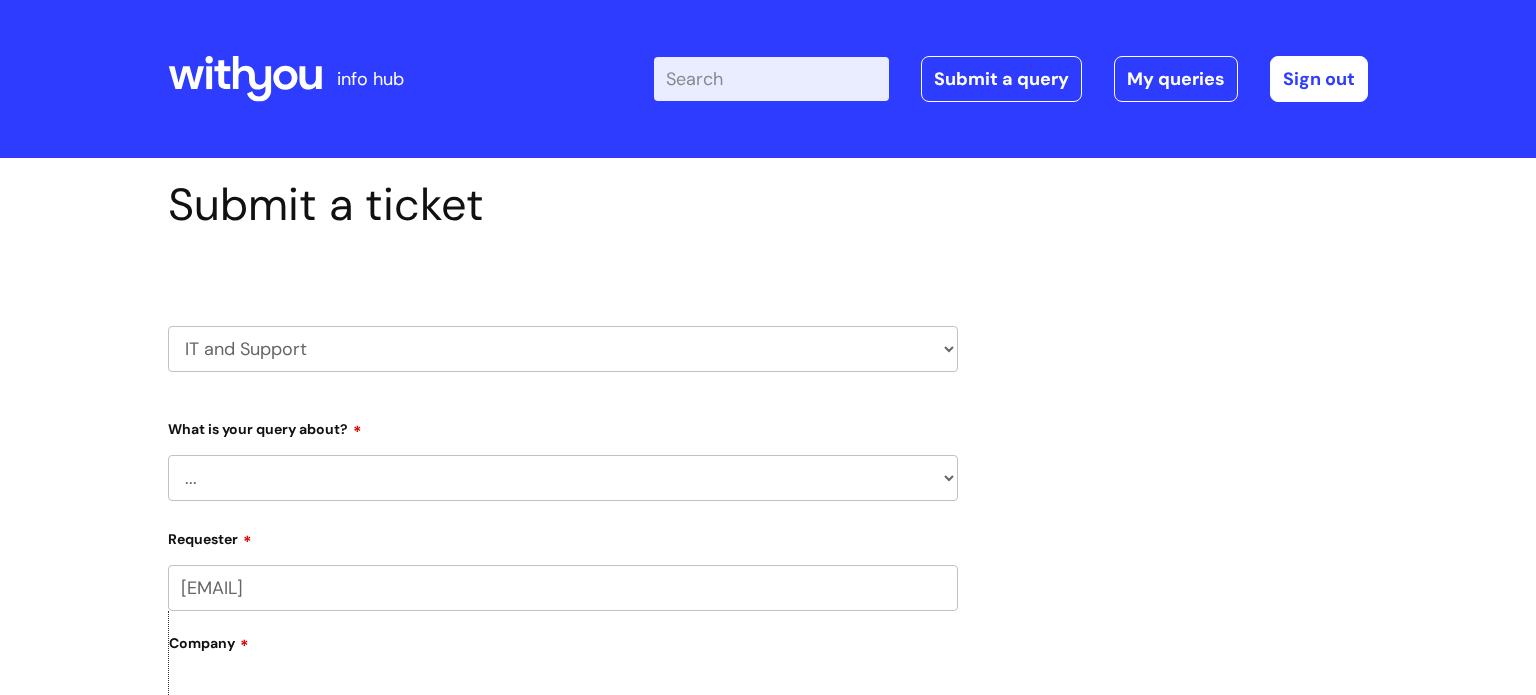 click on "...
Mobile Phone Reset & MFA
Accounts, Starters and Leavers
IT Hardware issue
I need help logging in
Printing & Scanning
Something Else
System/software" at bounding box center (563, 478) 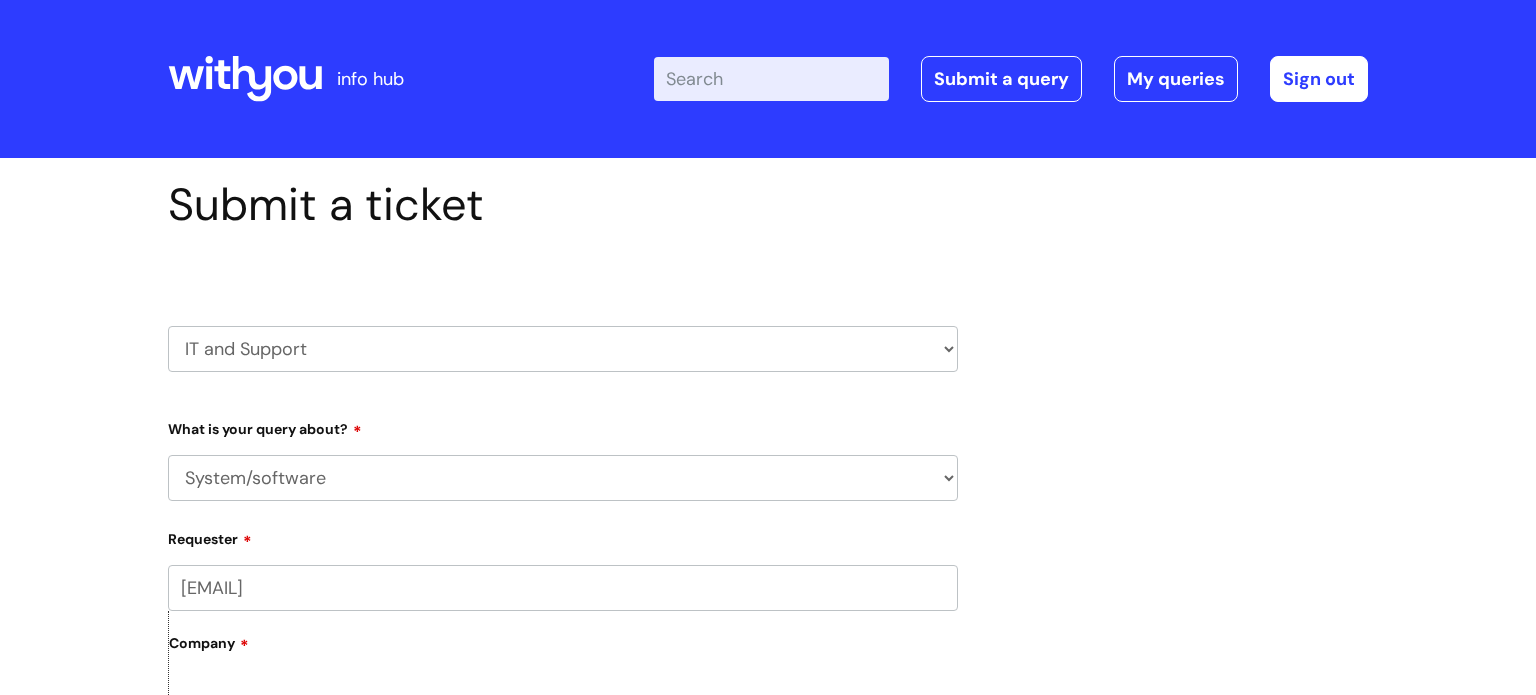 click on "...
Mobile Phone Reset & MFA
Accounts, Starters and Leavers
IT Hardware issue
I need help logging in
Printing & Scanning
Something Else
System/software" at bounding box center (563, 478) 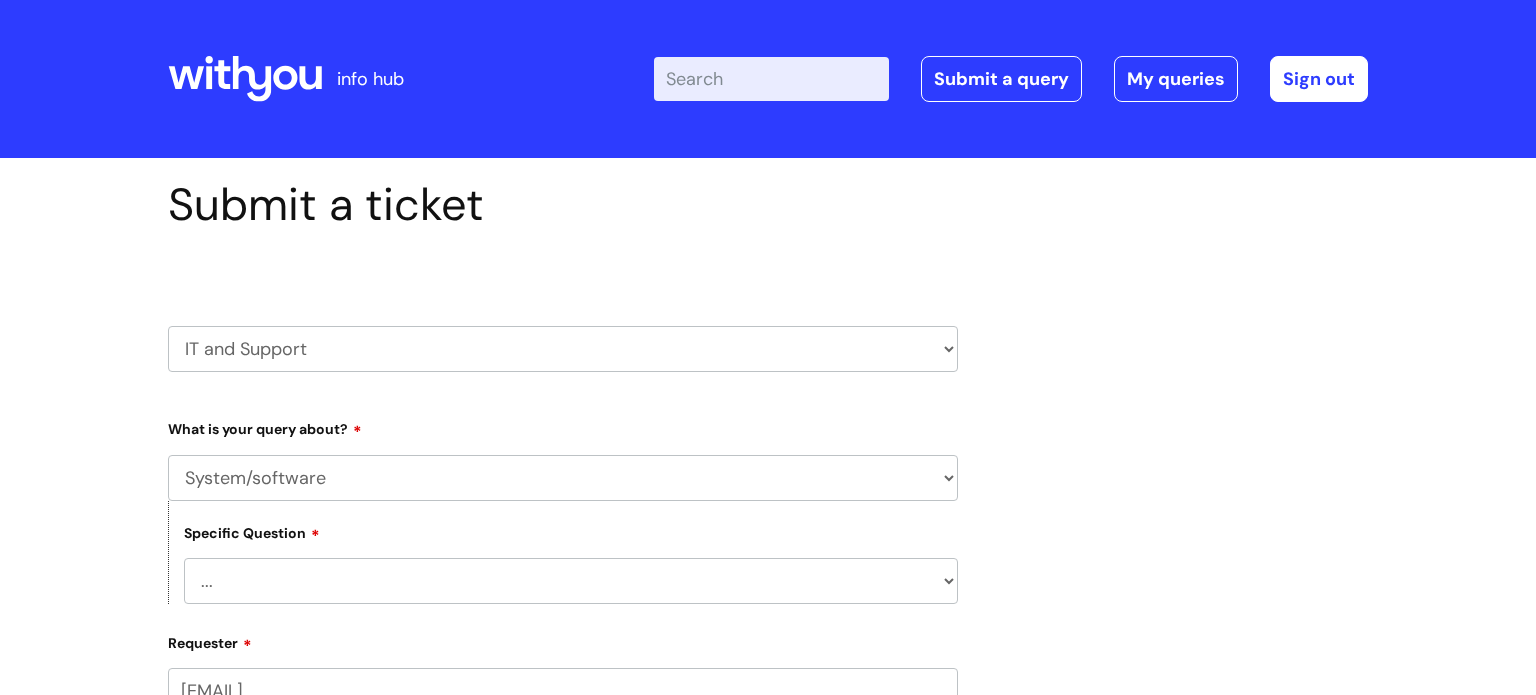 click on "... Halo PCMIS Iaptus NHS Email CJSM Email Mitel Another System Google (Workspace) Microsoft (inc Azure) IT Portal I like to request software" at bounding box center [571, 581] 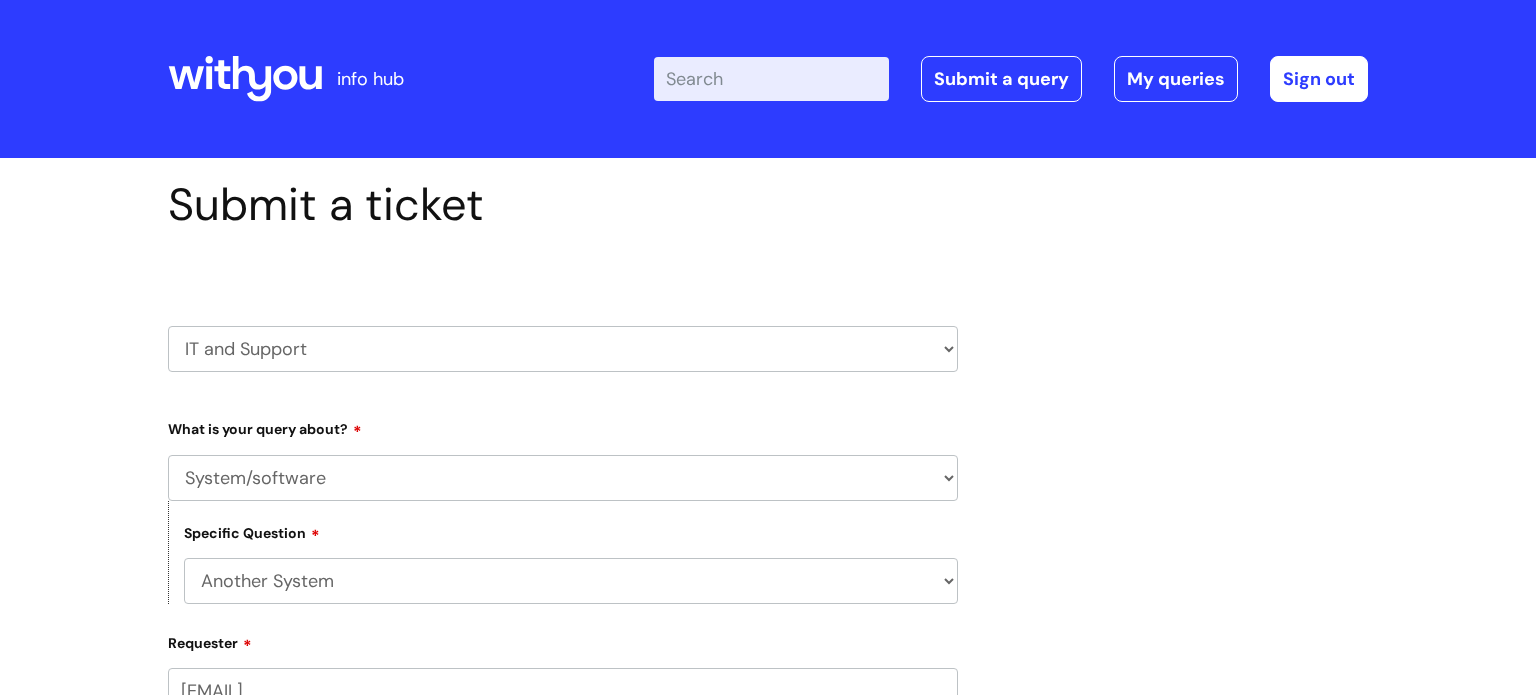 click on "... Halo PCMIS Iaptus NHS Email CJSM Email Mitel Another System Google (Workspace) Microsoft (inc Azure) IT Portal I like to request software" at bounding box center [571, 581] 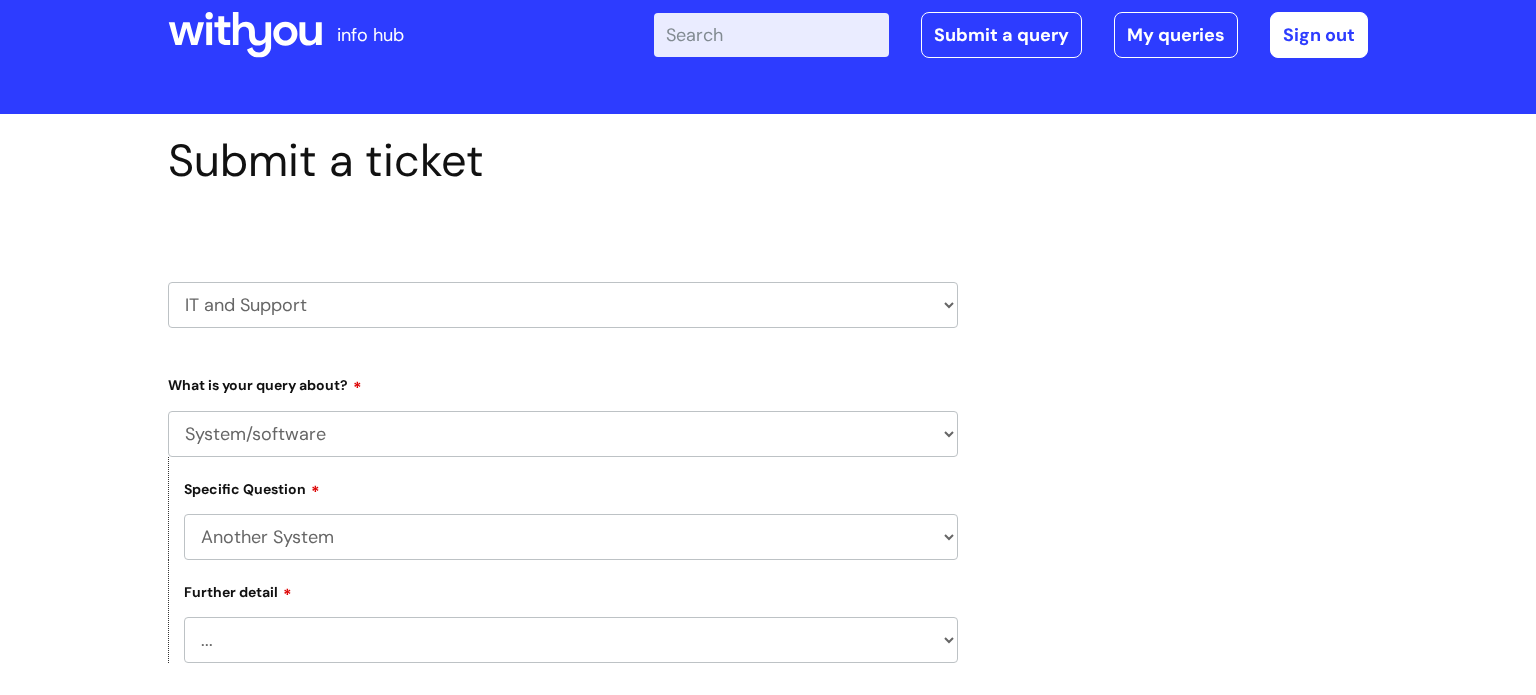 scroll, scrollTop: 175, scrollLeft: 0, axis: vertical 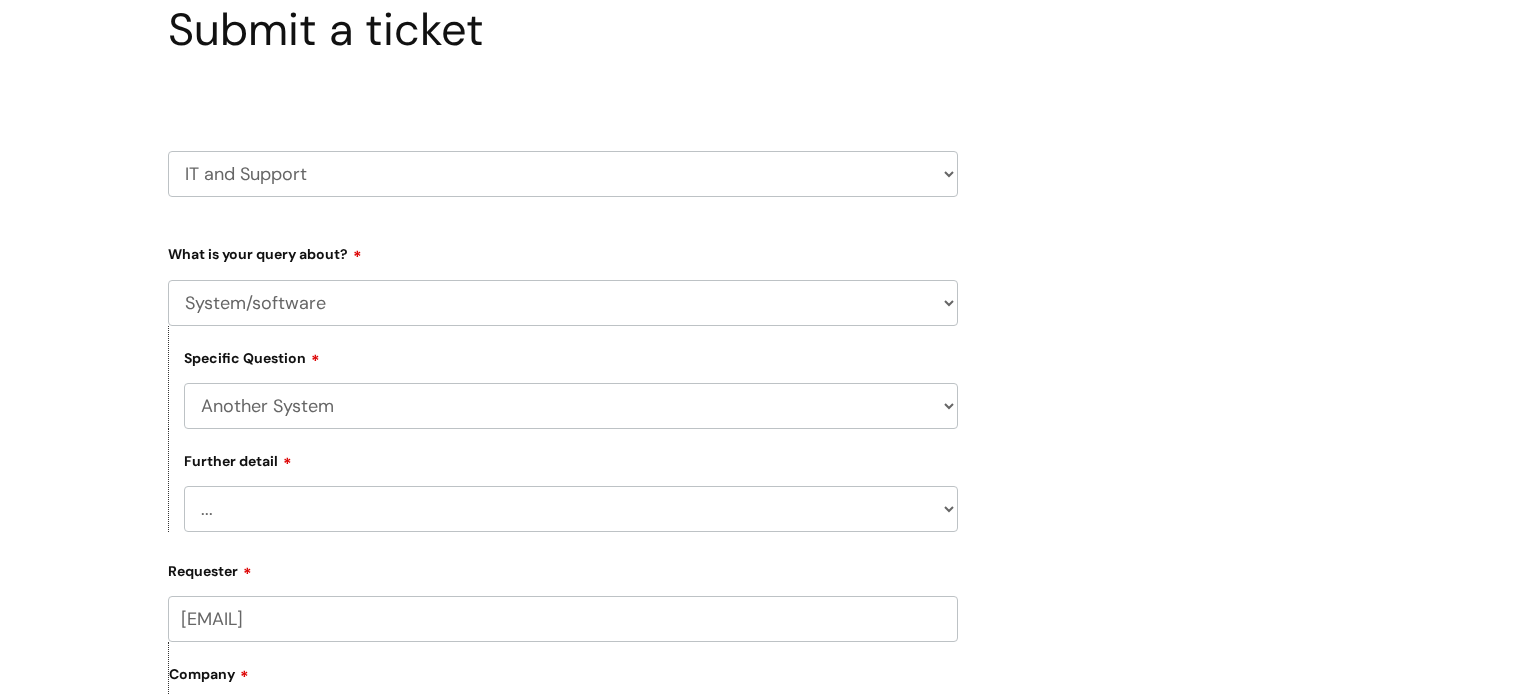 click on "... I’ve got a login issue Something else" at bounding box center [571, 509] 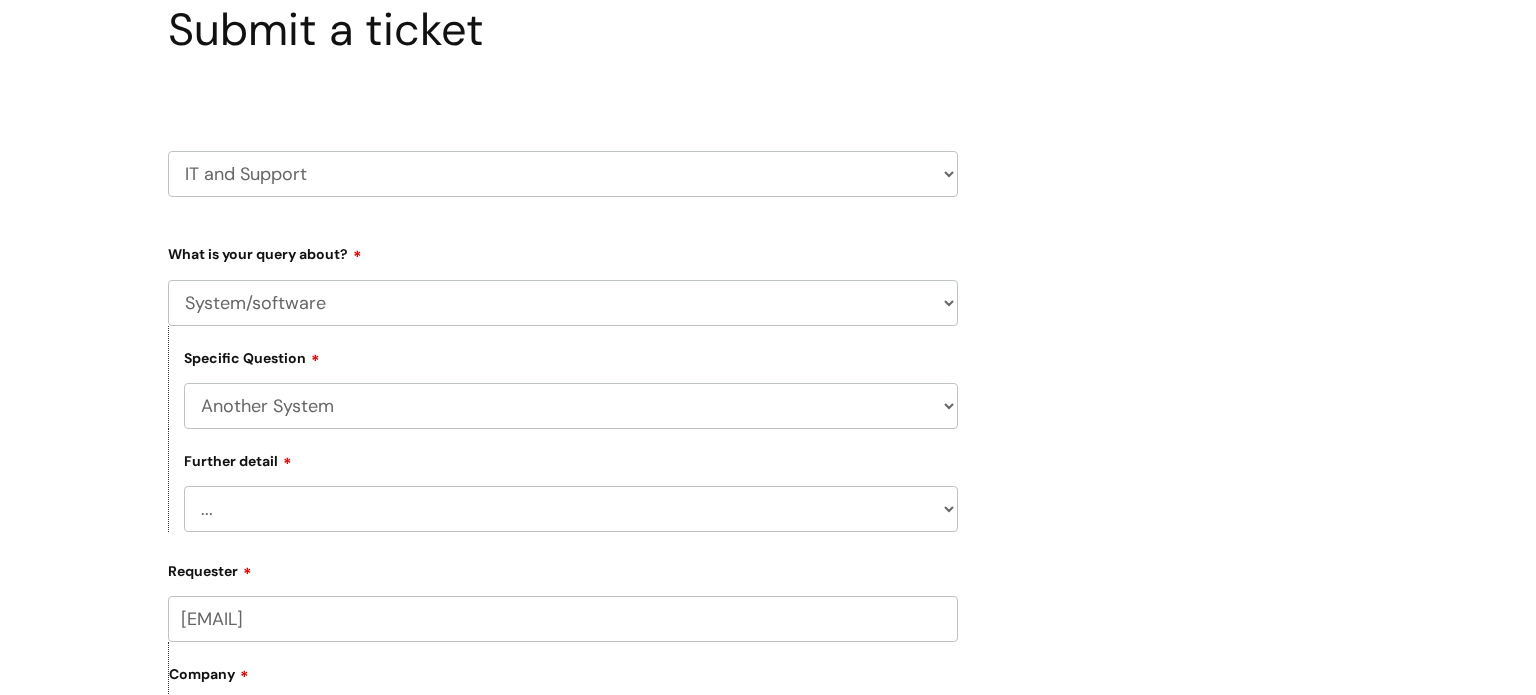 select on "I’ve got a login issue" 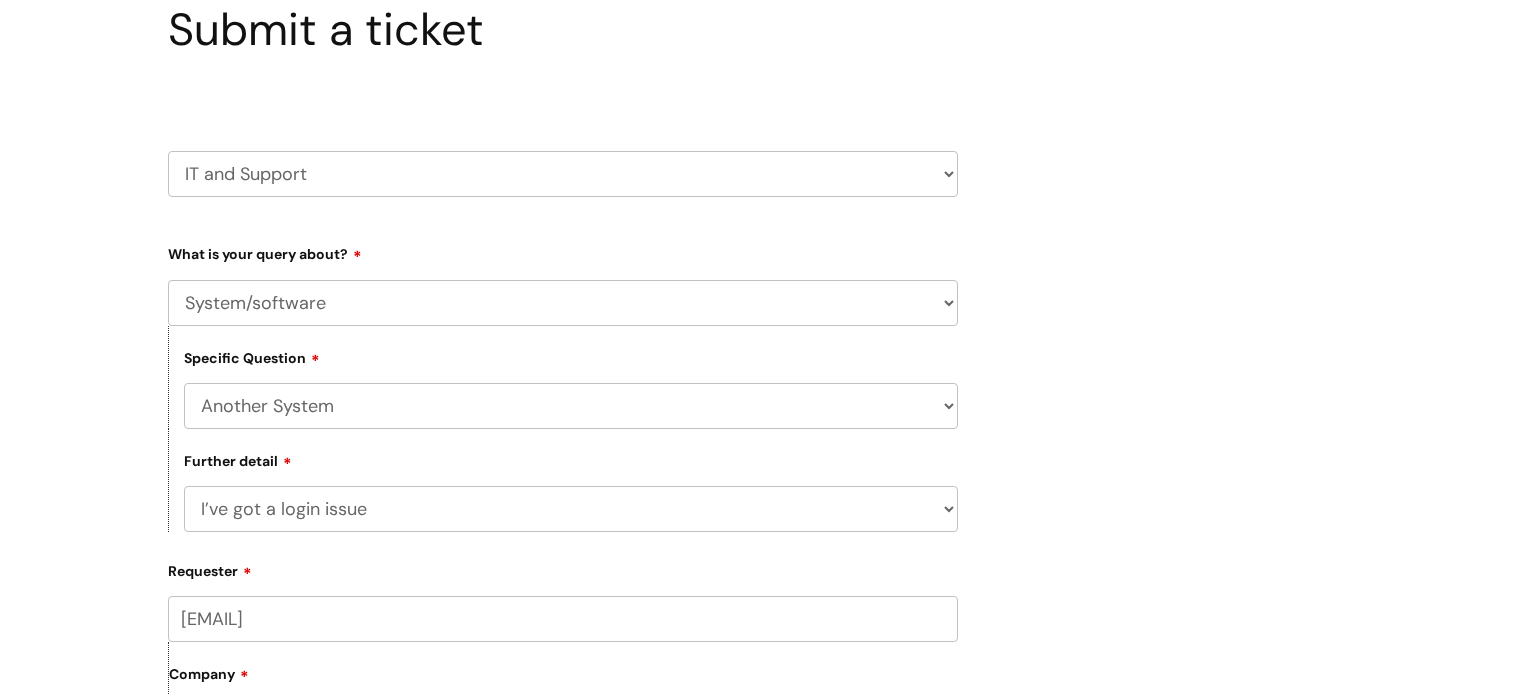 click on "... I’ve got a login issue Something else" at bounding box center (571, 509) 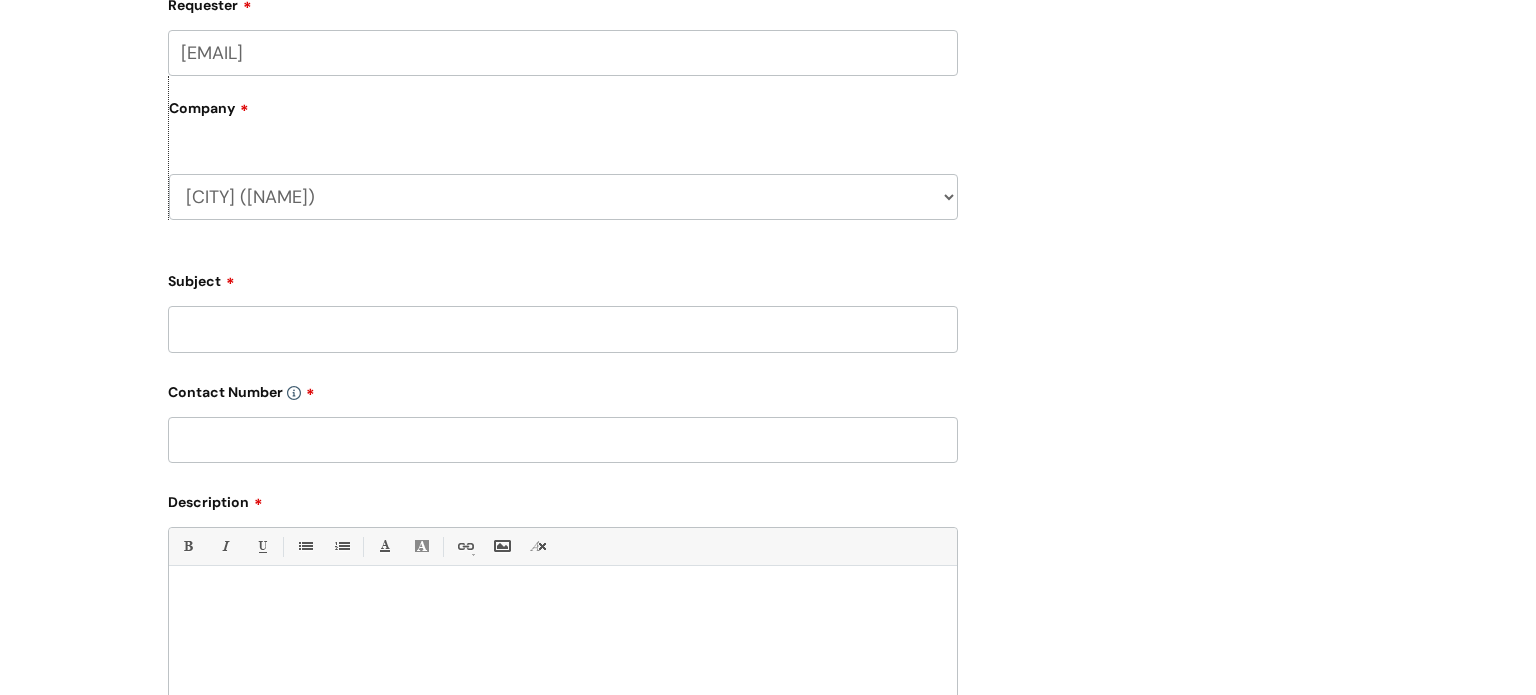 scroll, scrollTop: 742, scrollLeft: 0, axis: vertical 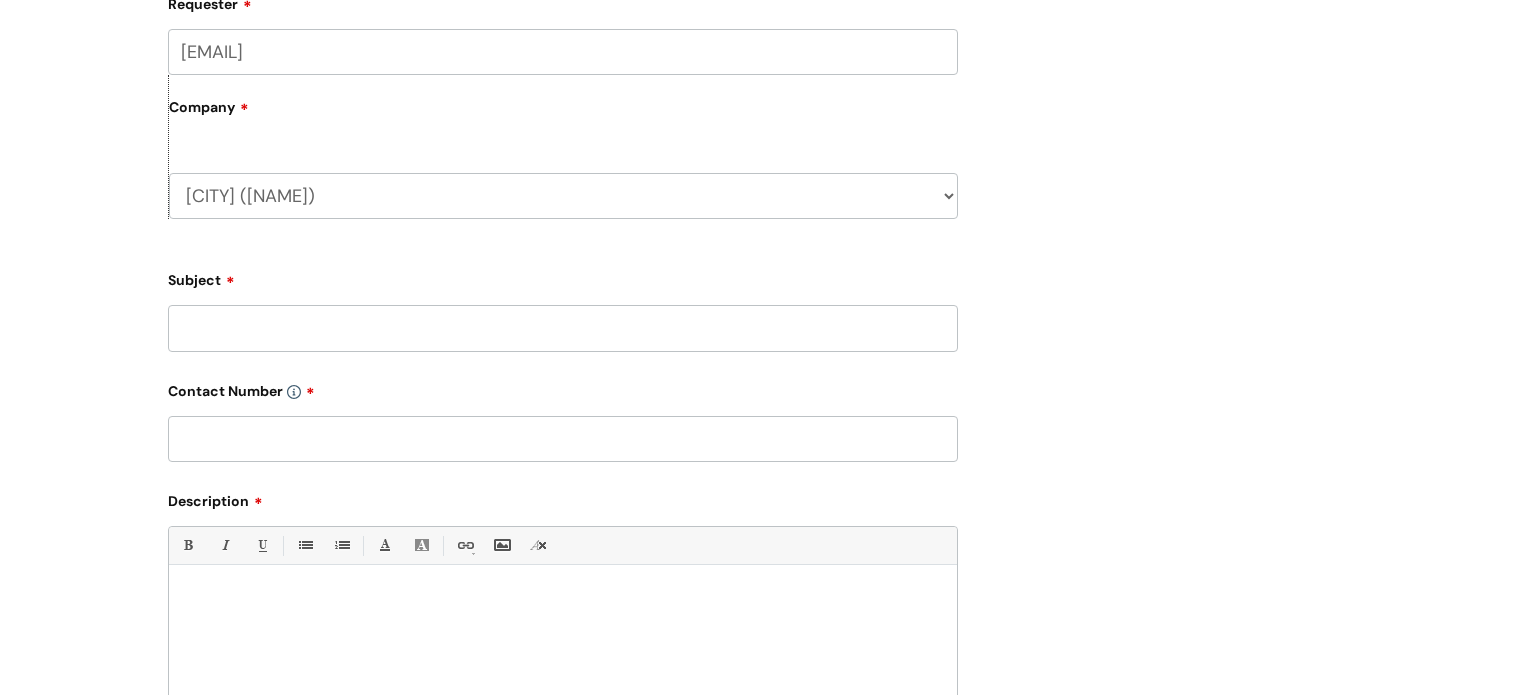 click on "Subject" at bounding box center [563, 328] 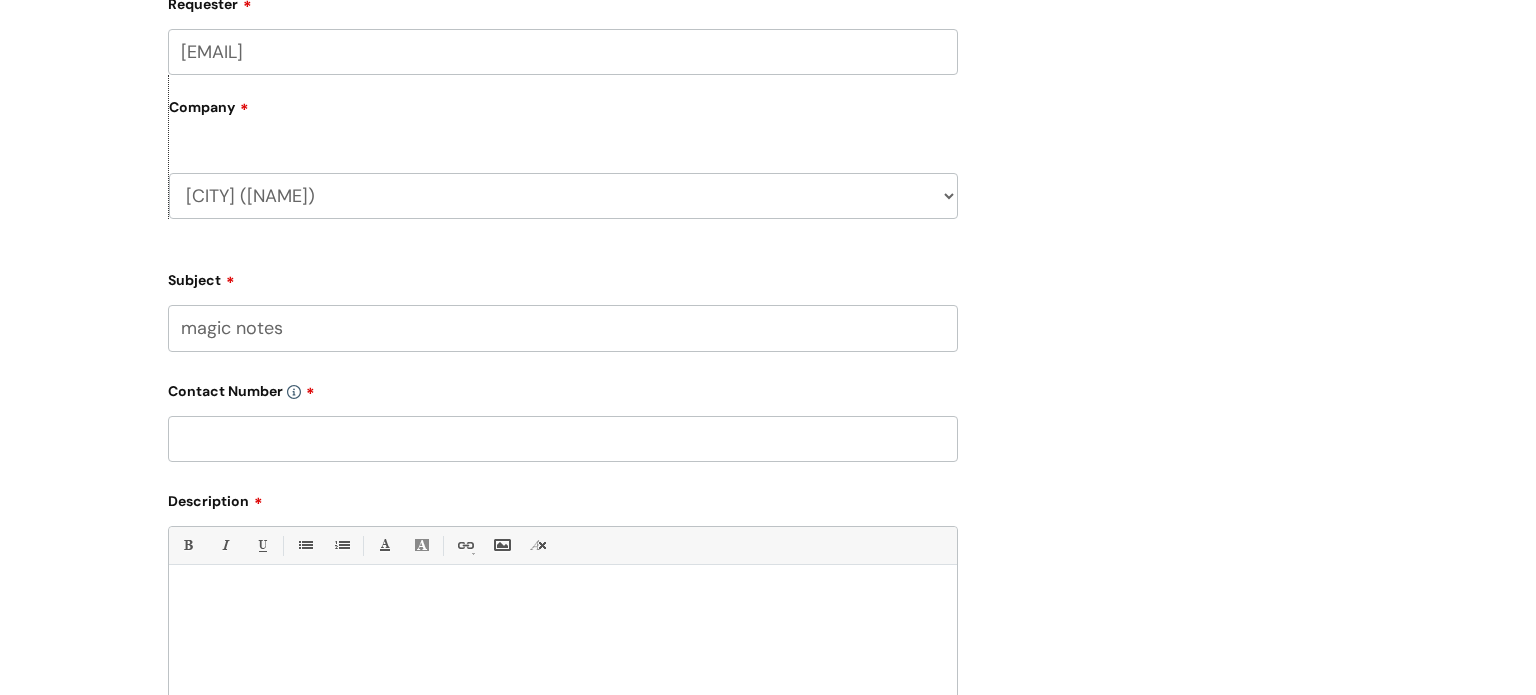 type on "magic notes" 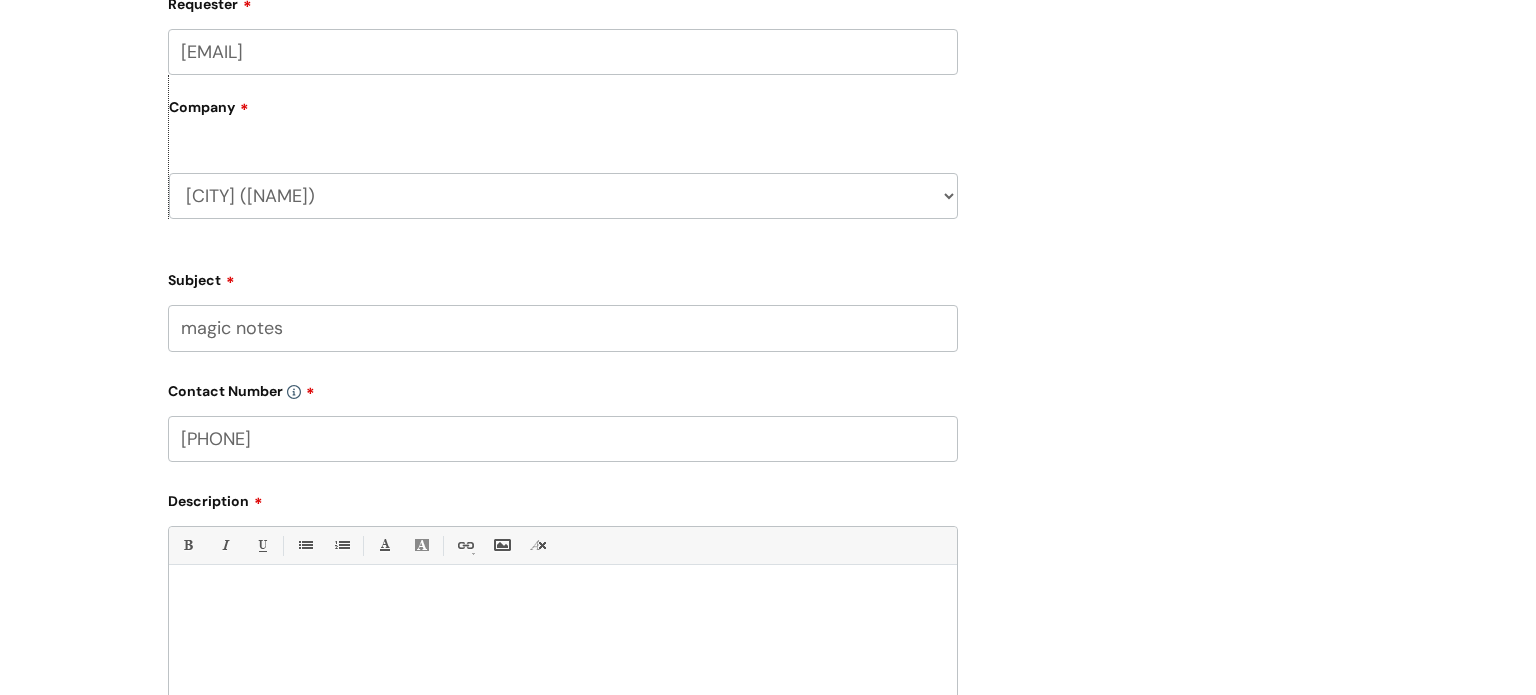type on "[PHONE]" 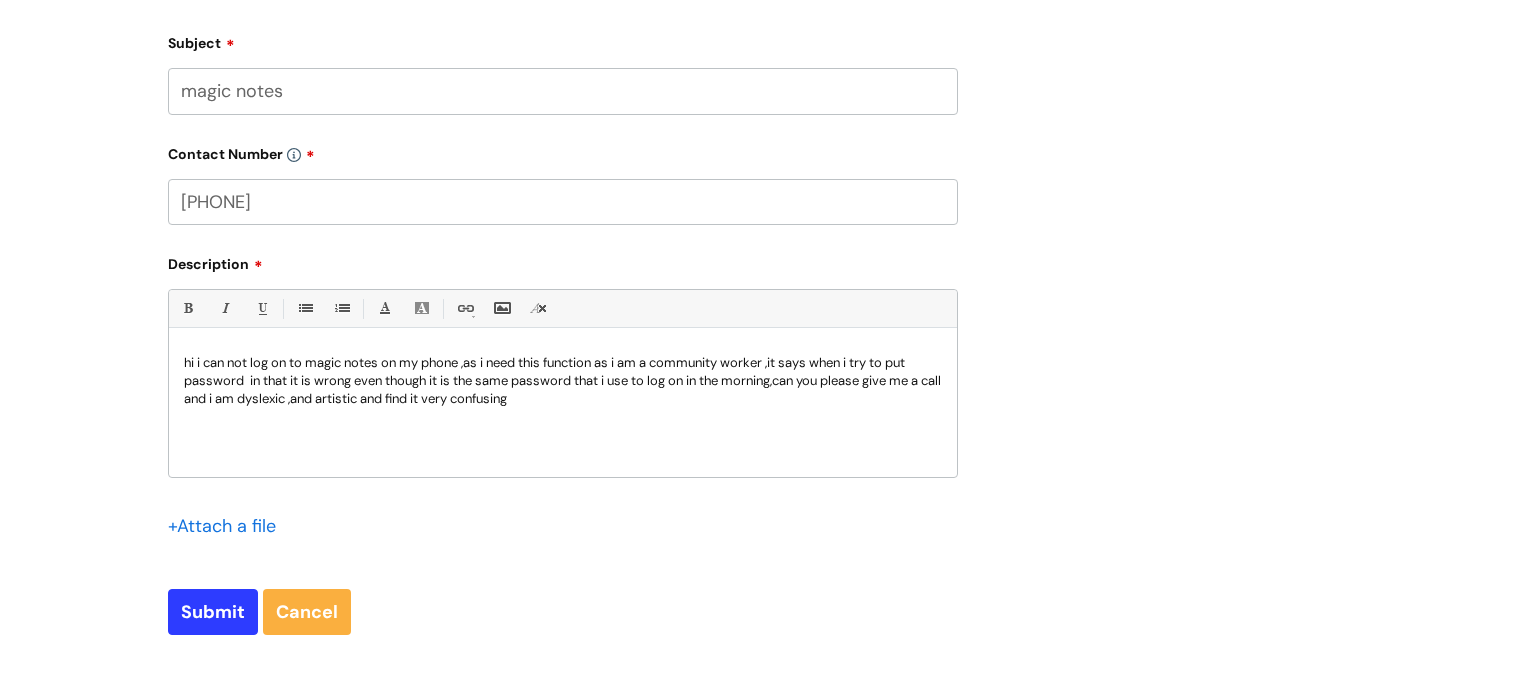 scroll, scrollTop: 1118, scrollLeft: 0, axis: vertical 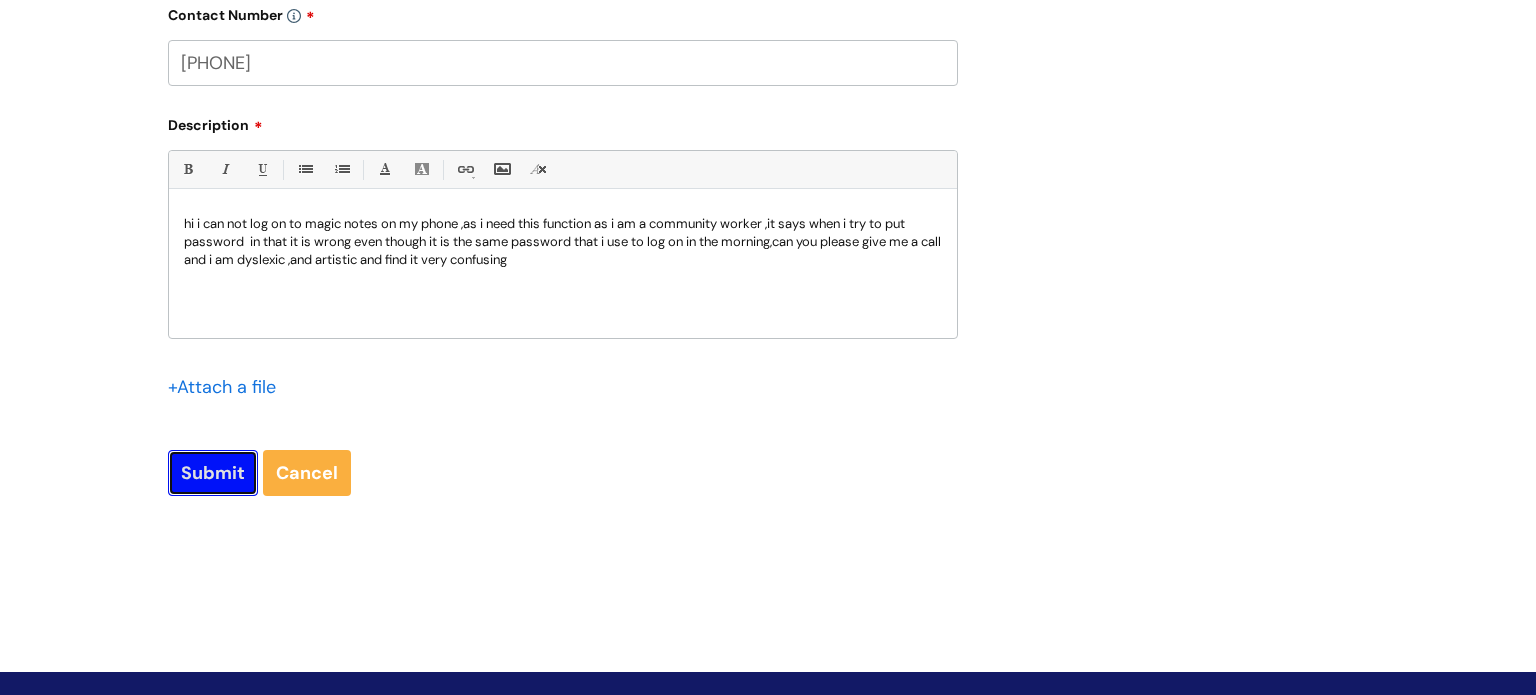 click on "Submit" at bounding box center (213, 473) 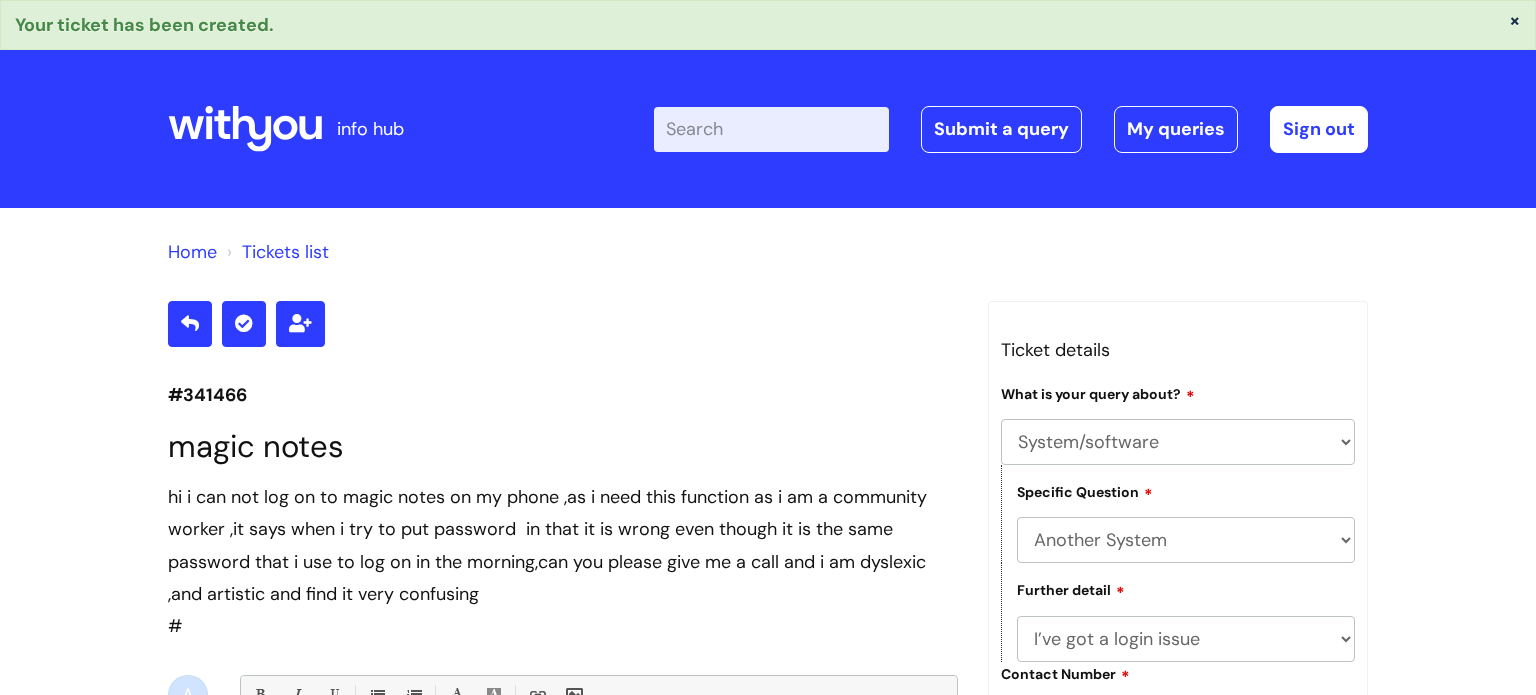 select on "System/software" 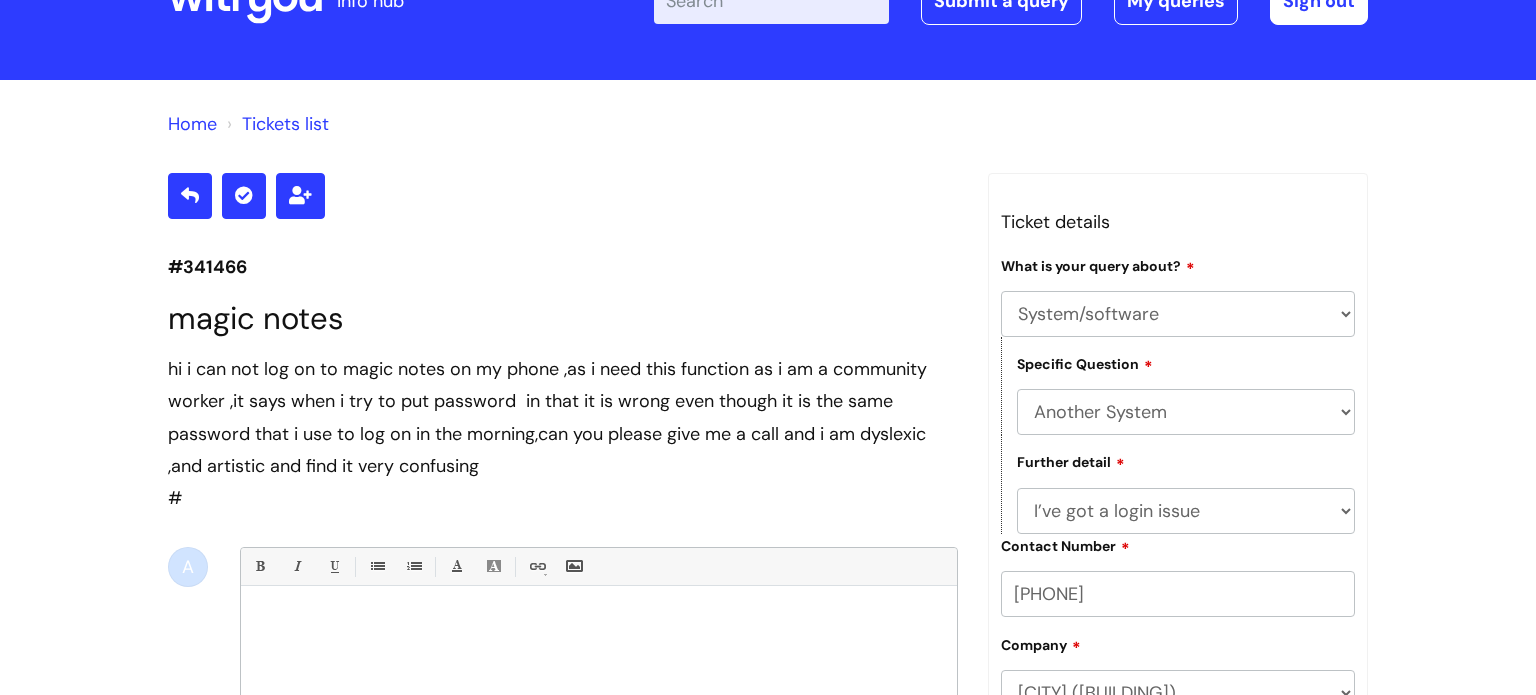 scroll, scrollTop: 0, scrollLeft: 0, axis: both 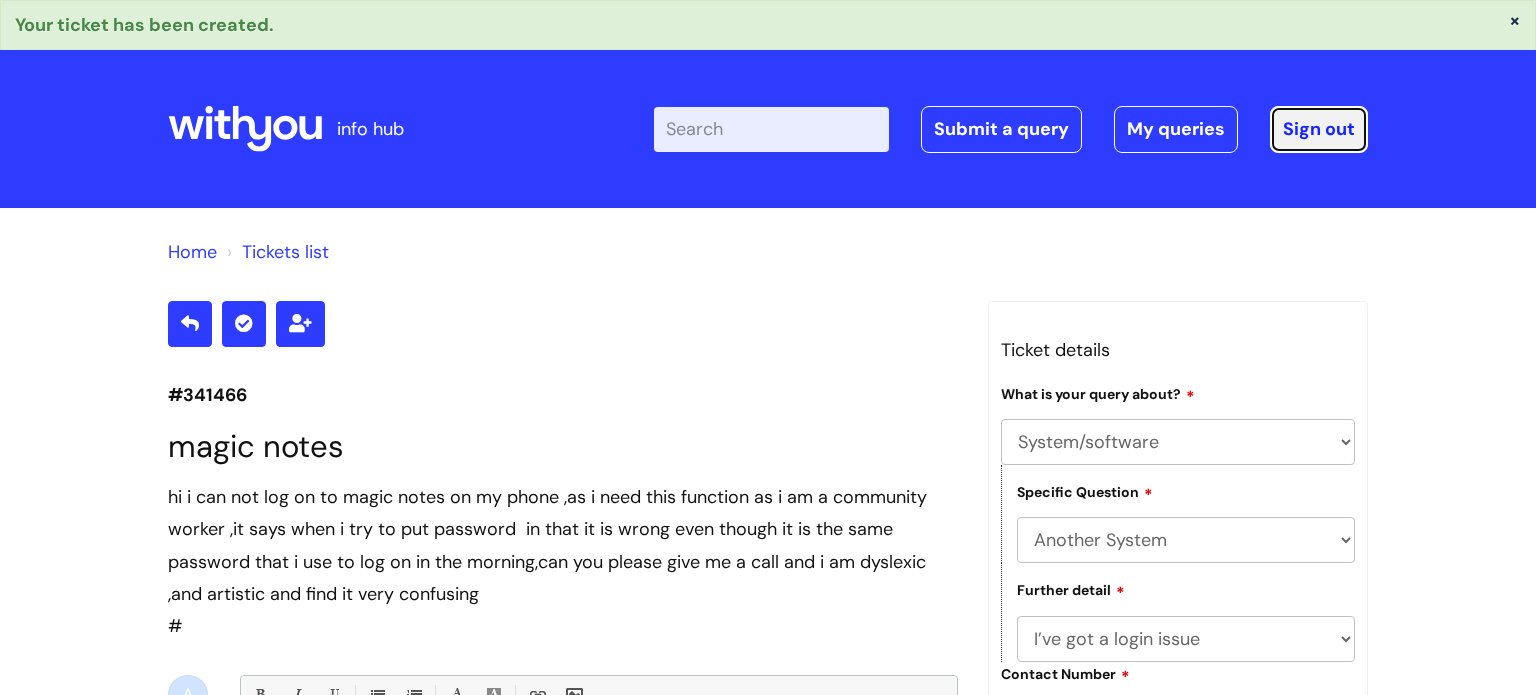 click on "Sign out" at bounding box center [1319, 129] 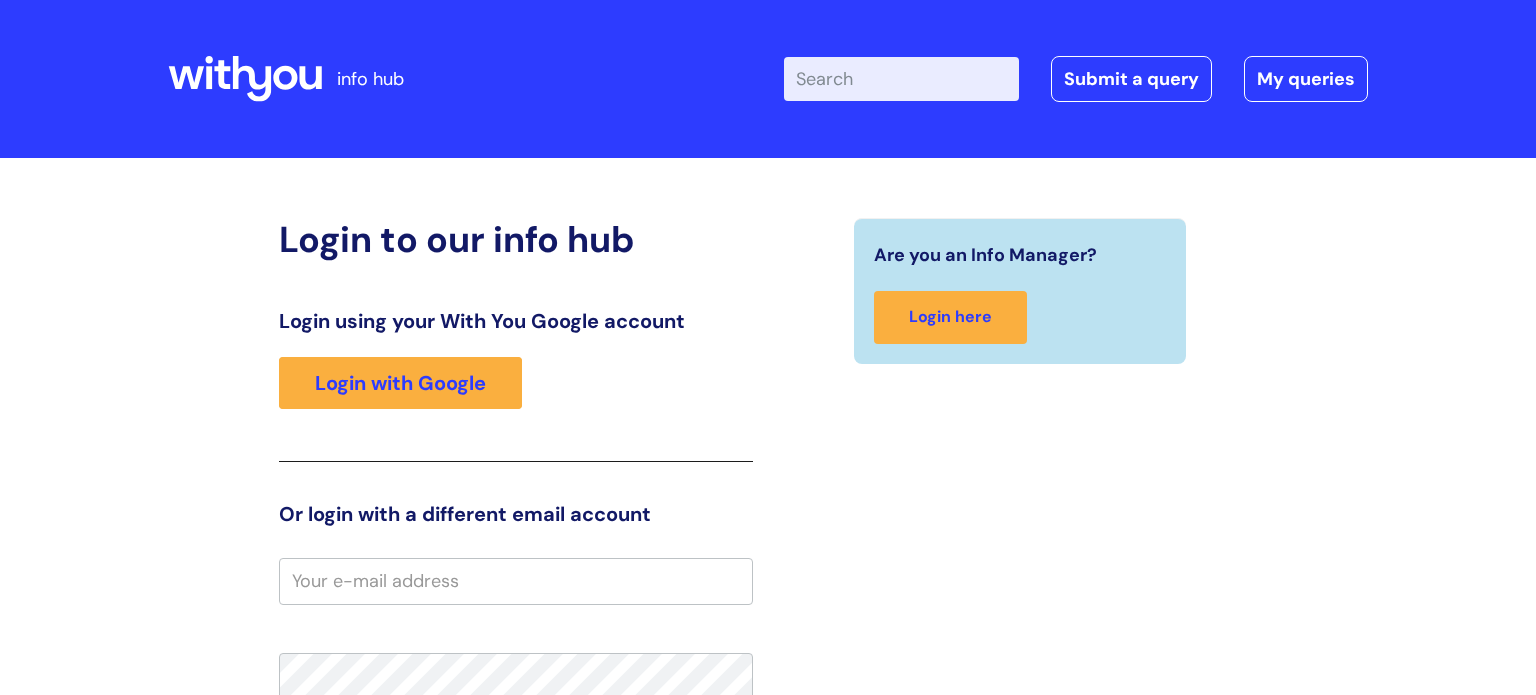 scroll, scrollTop: 0, scrollLeft: 0, axis: both 